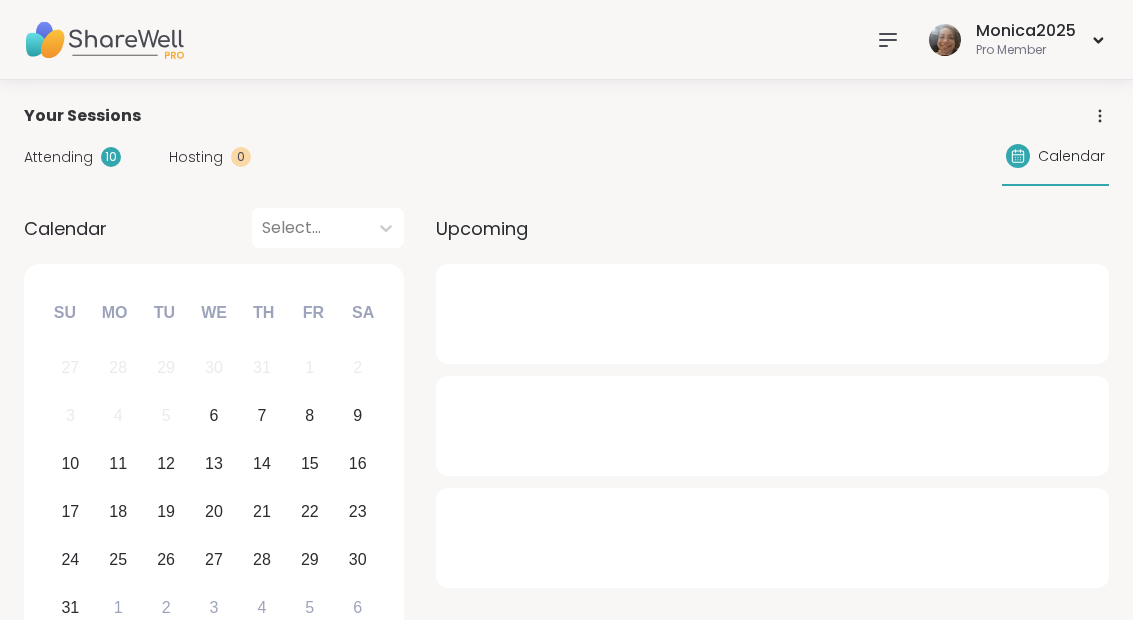 scroll, scrollTop: 0, scrollLeft: 0, axis: both 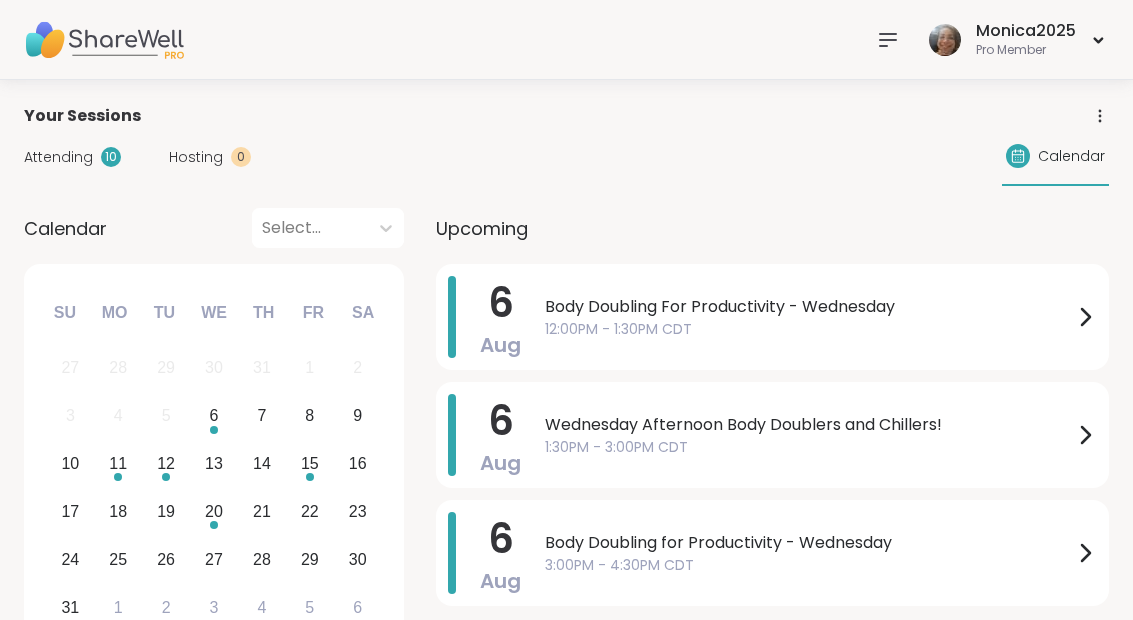 click on "Body Doubling For Productivity - Wednesday" at bounding box center (809, 307) 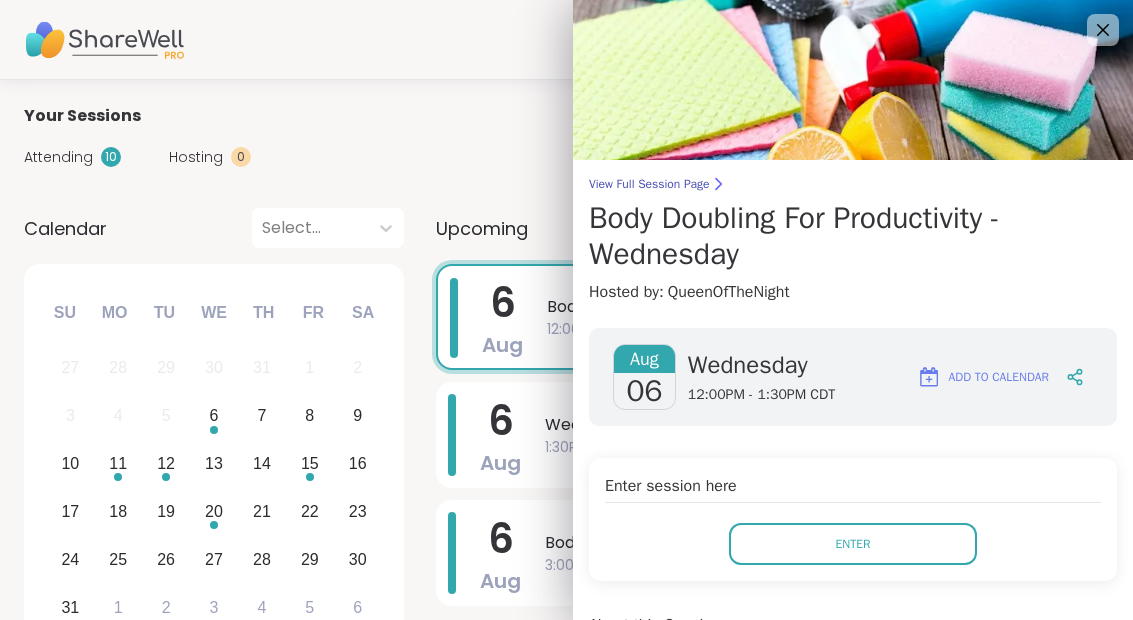 click on "Enter" at bounding box center [853, 544] 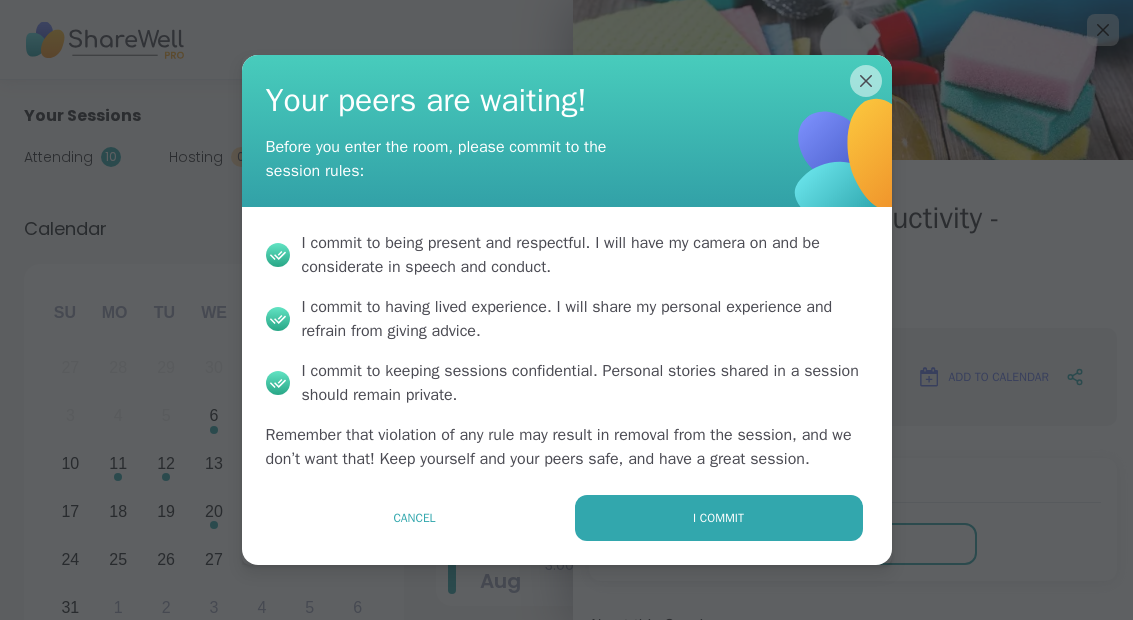 click on "I commit" at bounding box center [719, 518] 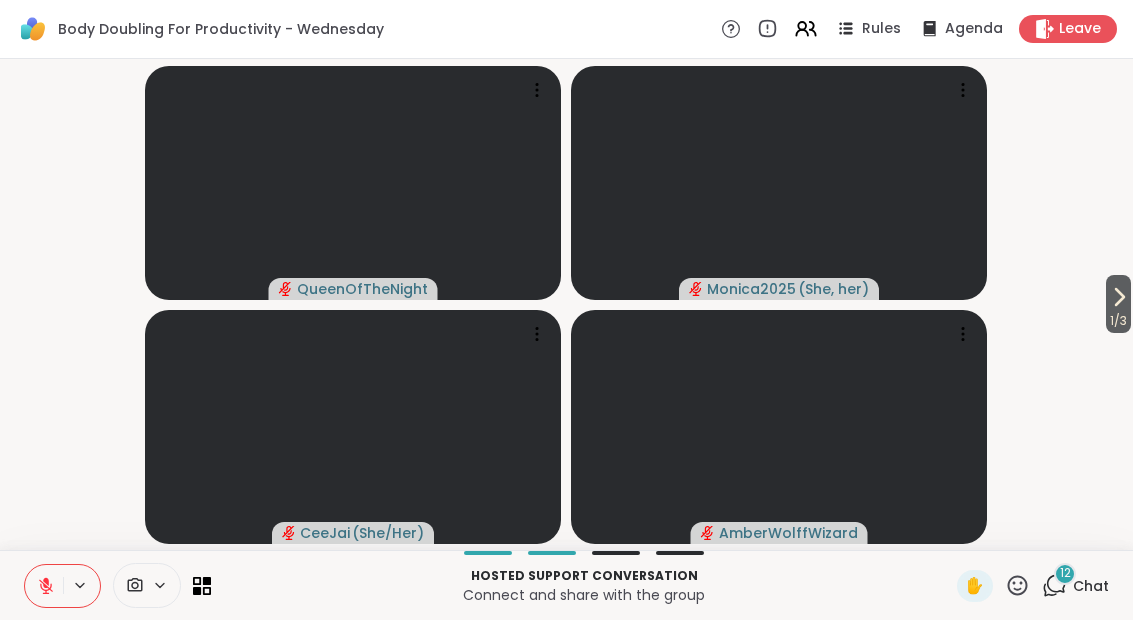 click on "Chat" at bounding box center (1091, 586) 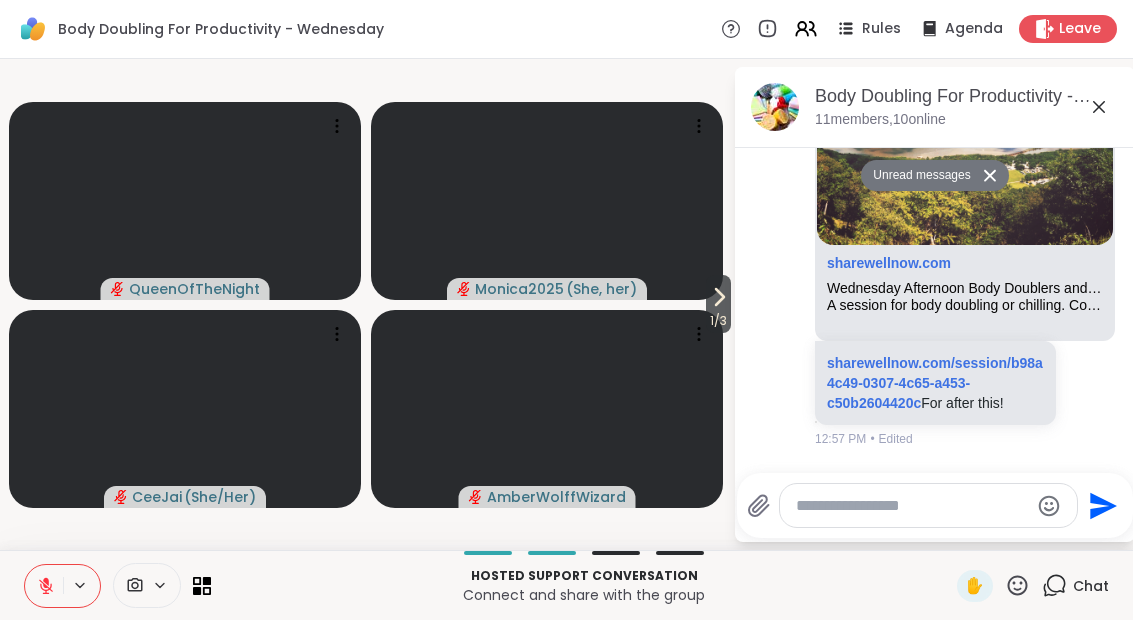 scroll, scrollTop: 3145, scrollLeft: 0, axis: vertical 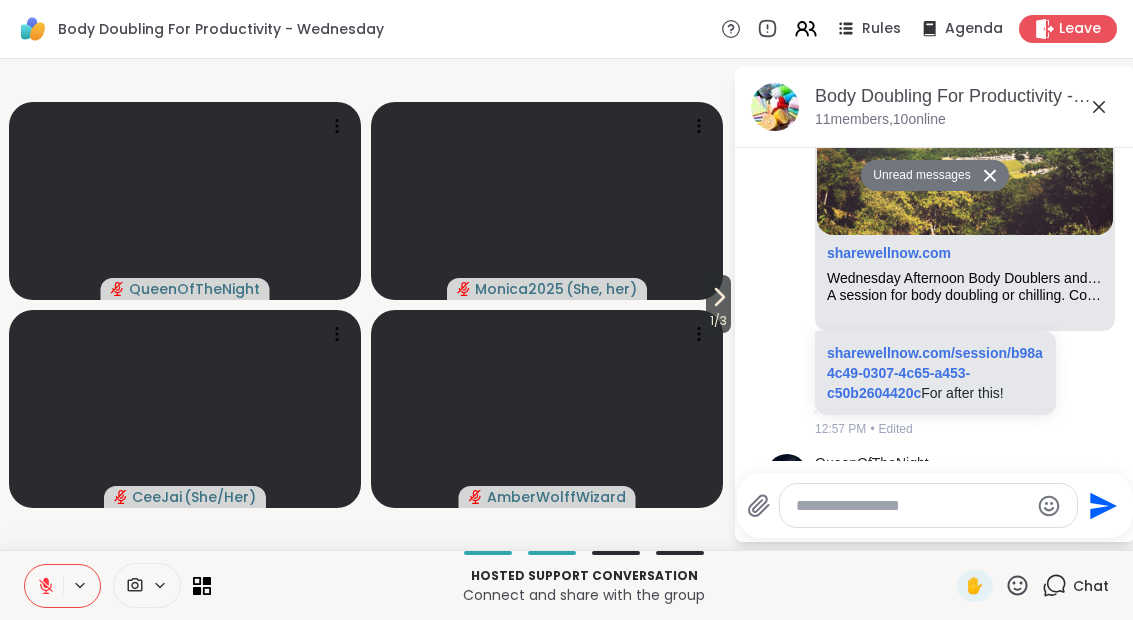 click on "sharewellnow.com/session/b98a4c49-0307-4c65-a453-c50b2604420c" at bounding box center (935, 373) 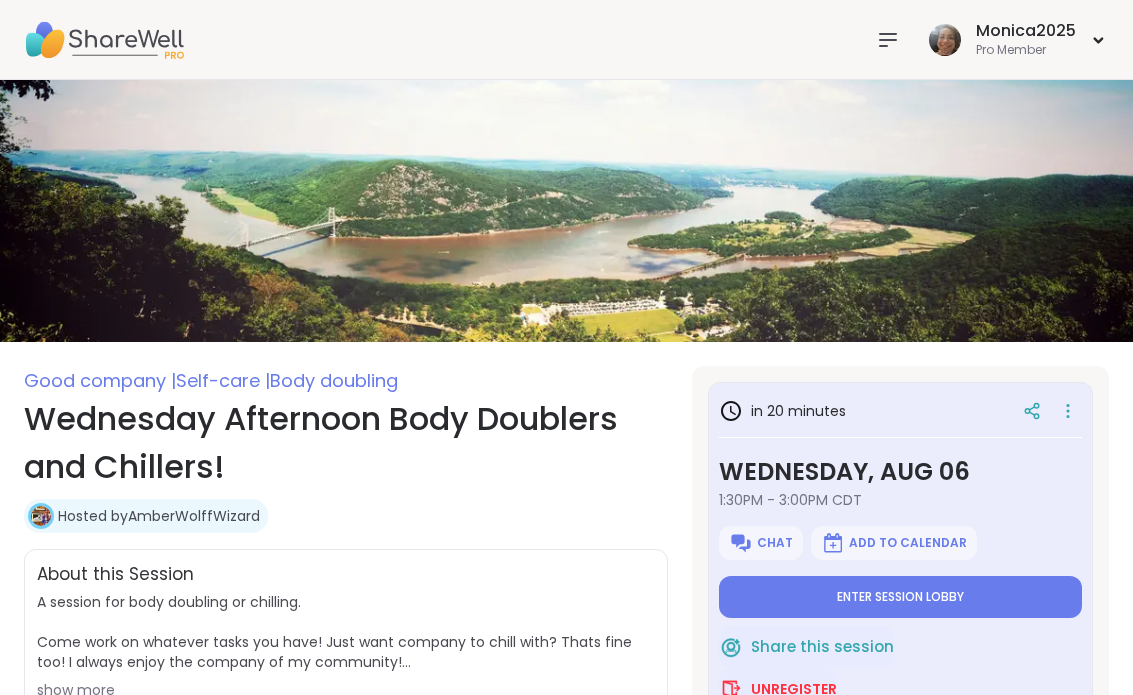 scroll, scrollTop: 0, scrollLeft: 0, axis: both 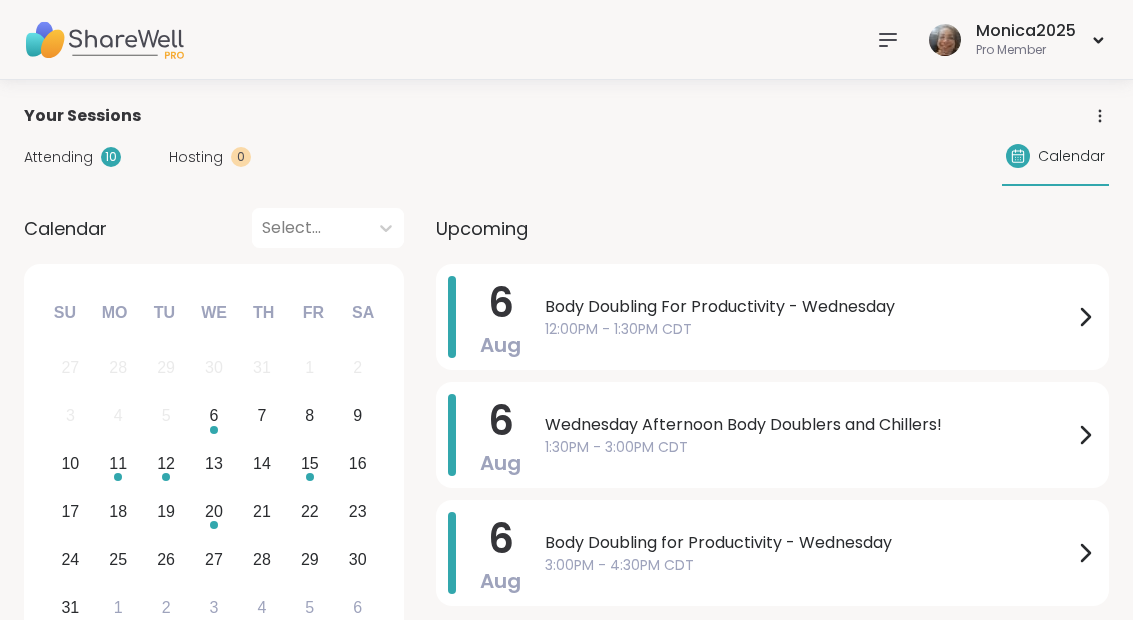 click on "12:00PM - 1:30PM CDT" at bounding box center (809, 329) 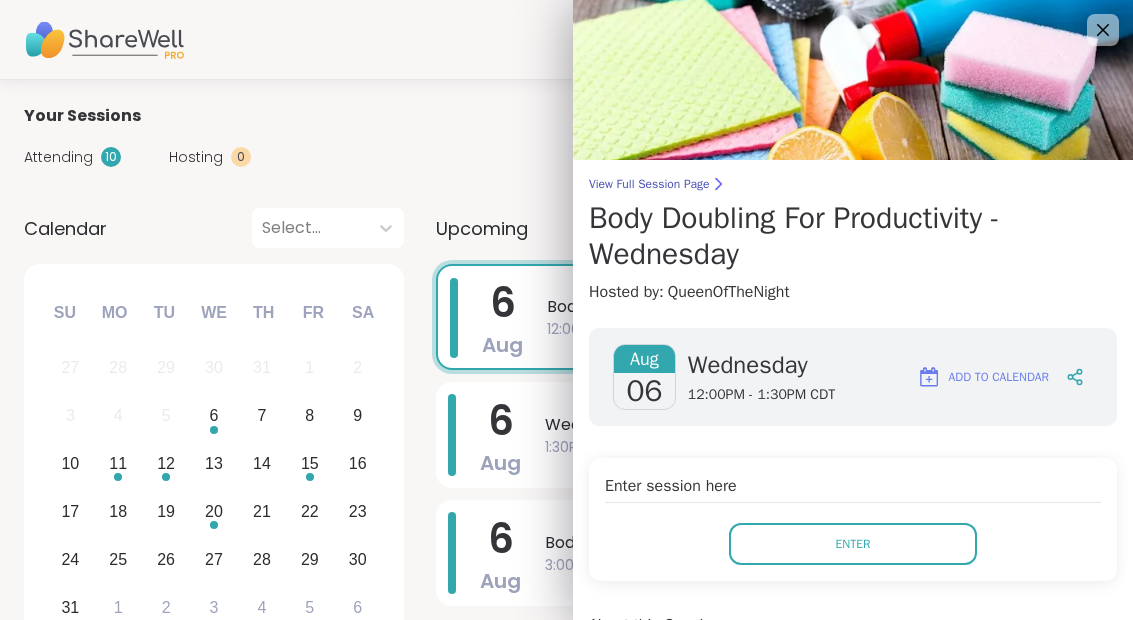 click on "Enter" at bounding box center [853, 544] 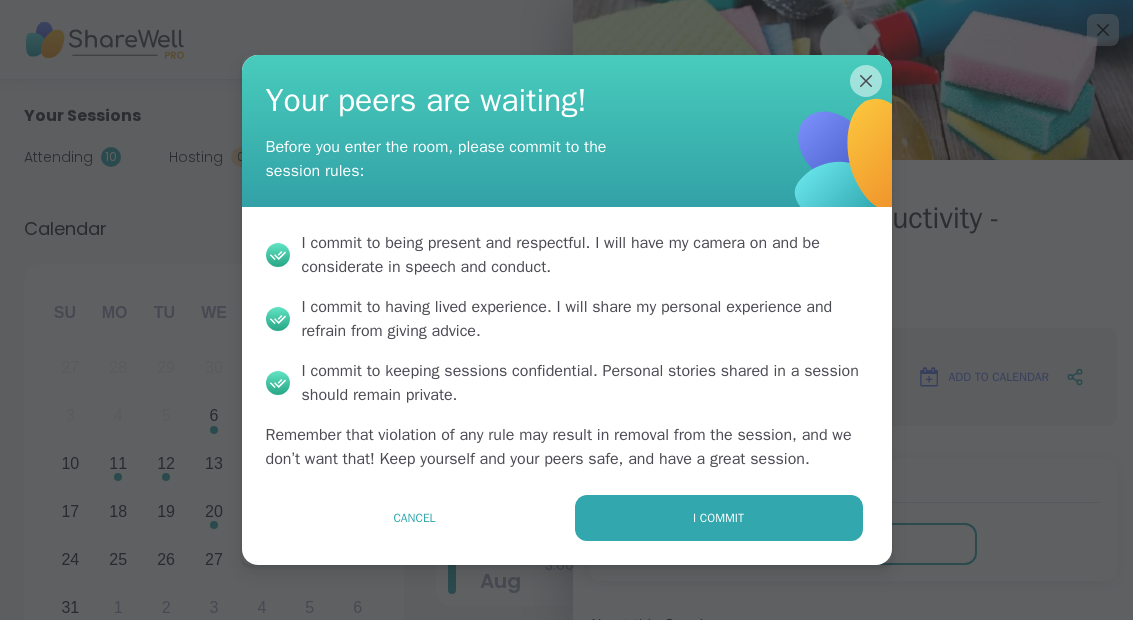click on "I commit" at bounding box center [719, 518] 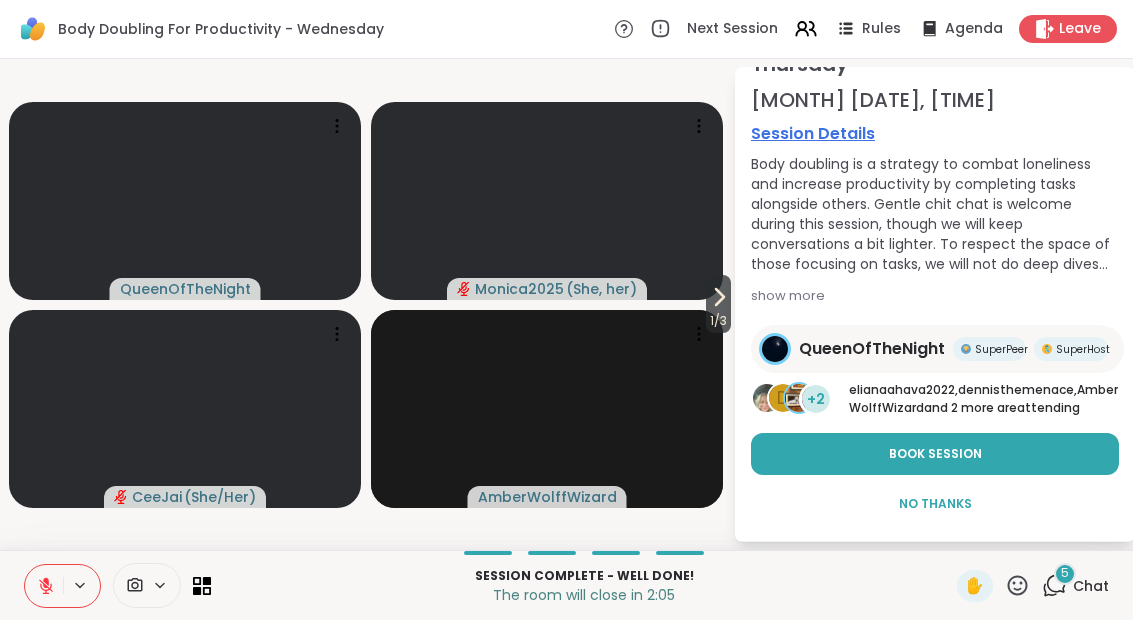 scroll, scrollTop: 131, scrollLeft: 0, axis: vertical 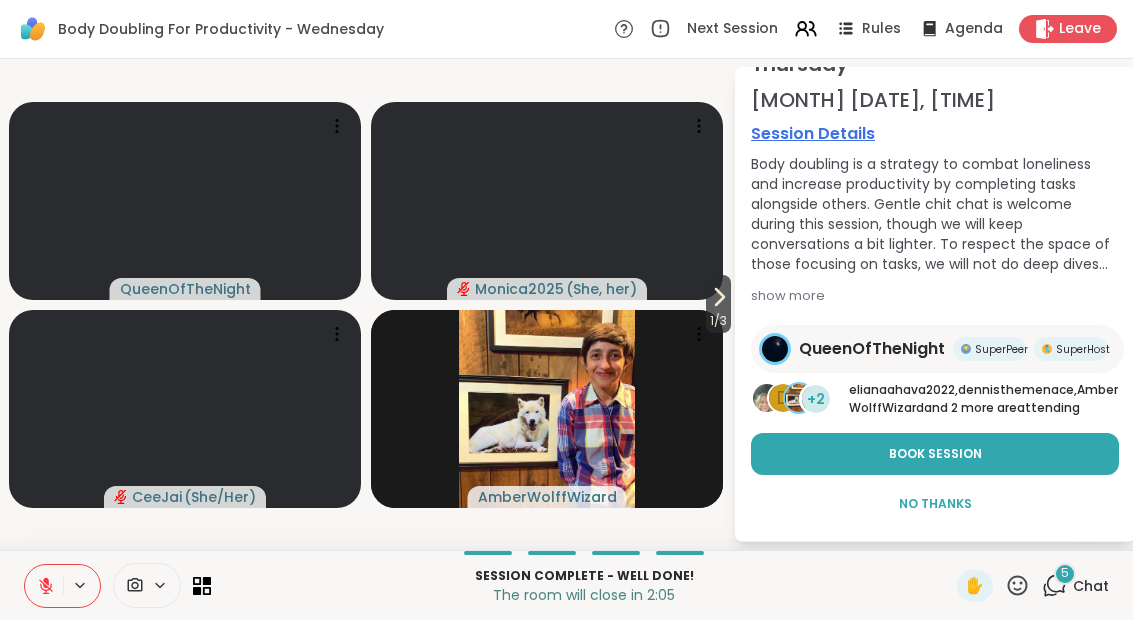 click on "Book Session" at bounding box center [935, 454] 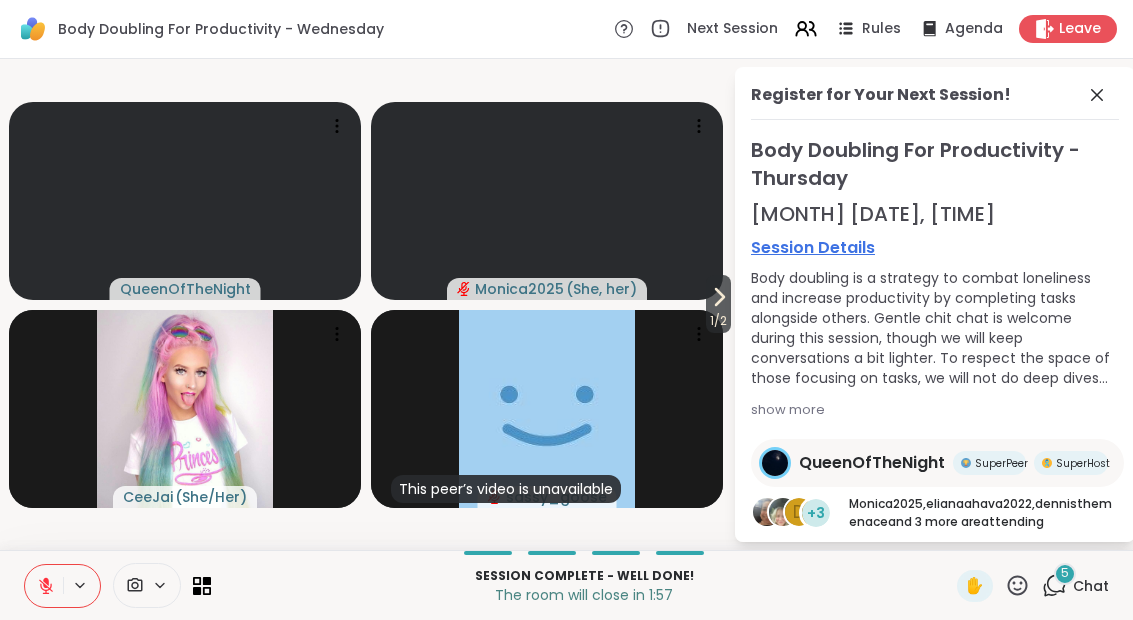 scroll, scrollTop: 0, scrollLeft: 0, axis: both 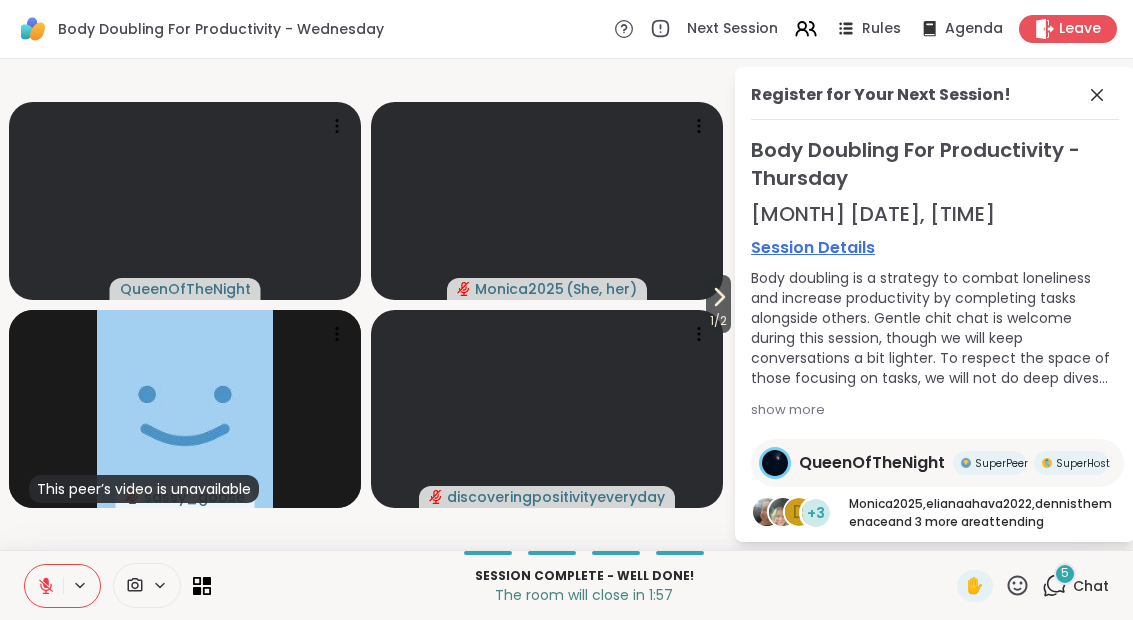 click 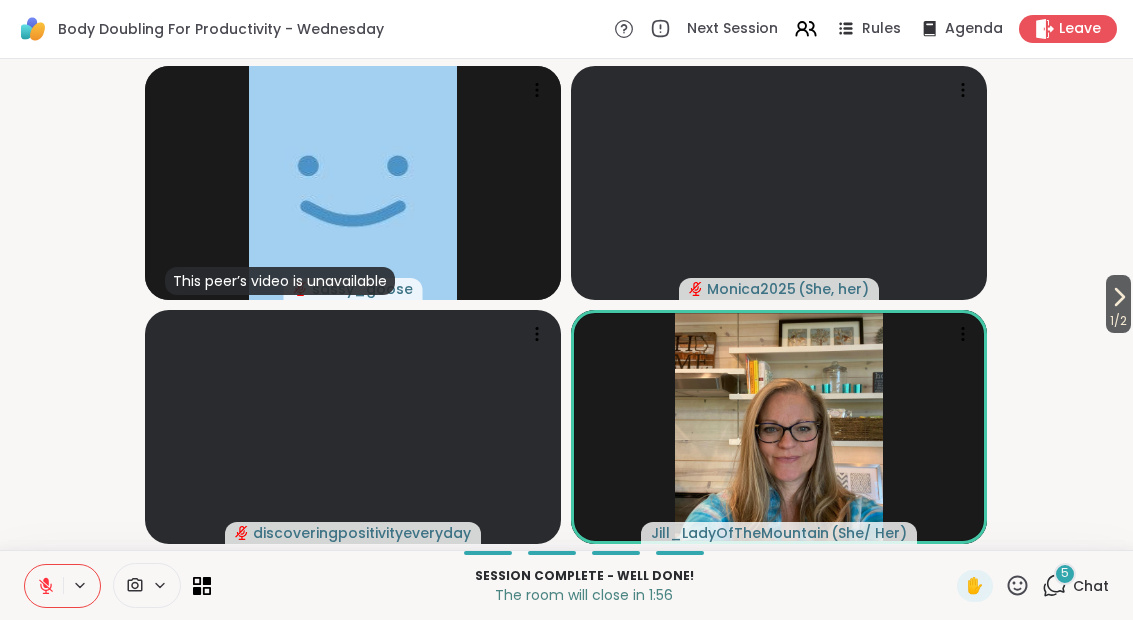 click on "5" at bounding box center (1065, 573) 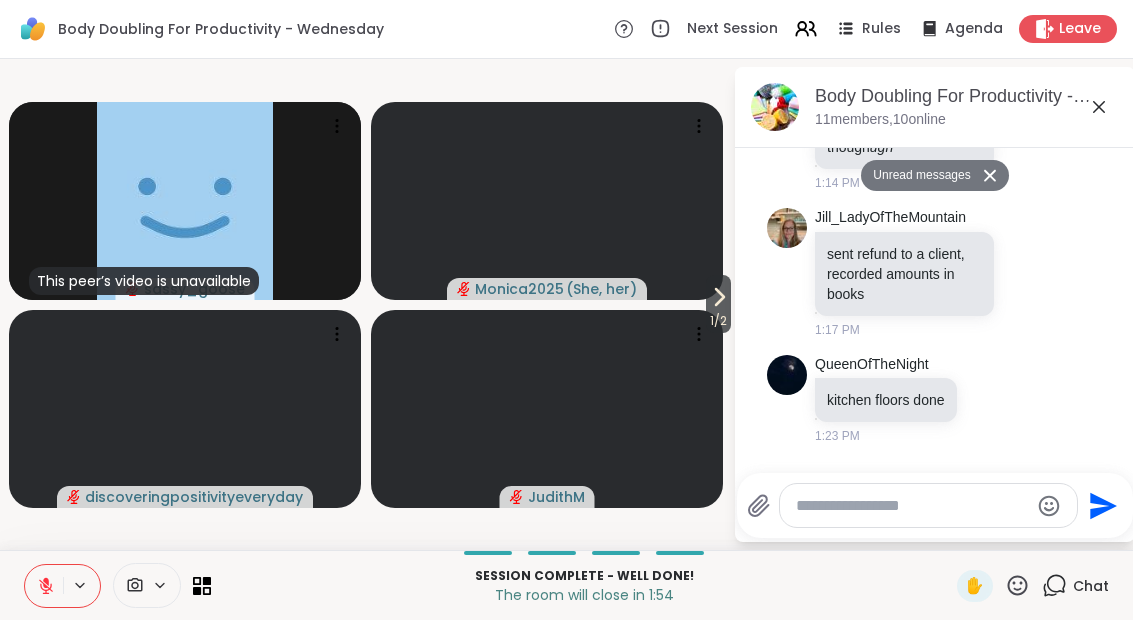 scroll, scrollTop: 3964, scrollLeft: 0, axis: vertical 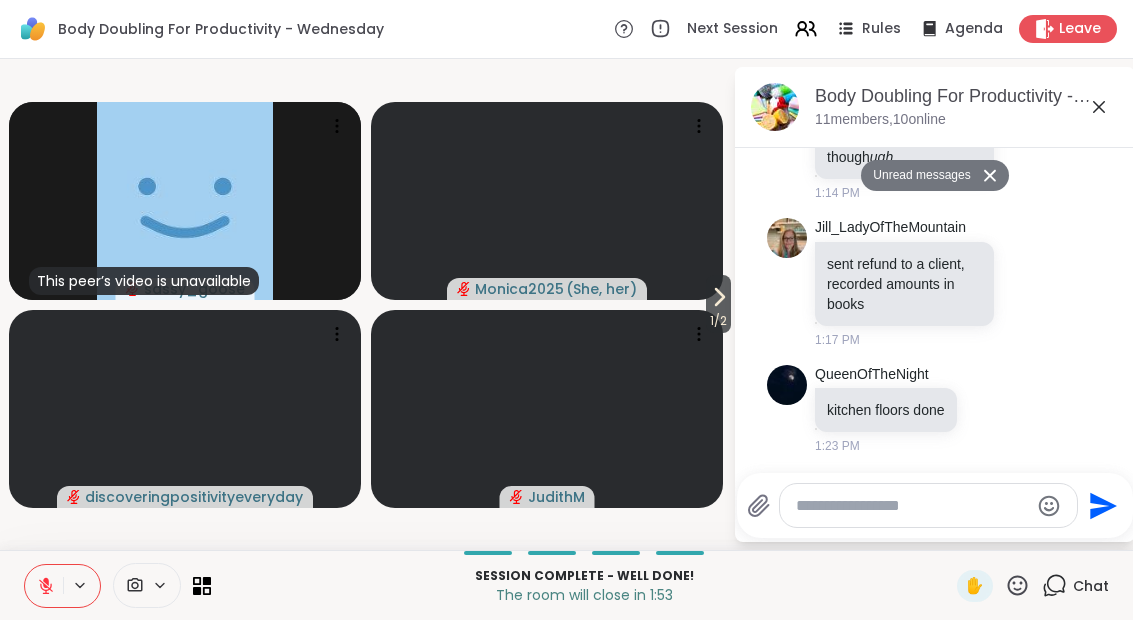 click on "Unread messages" at bounding box center (918, 176) 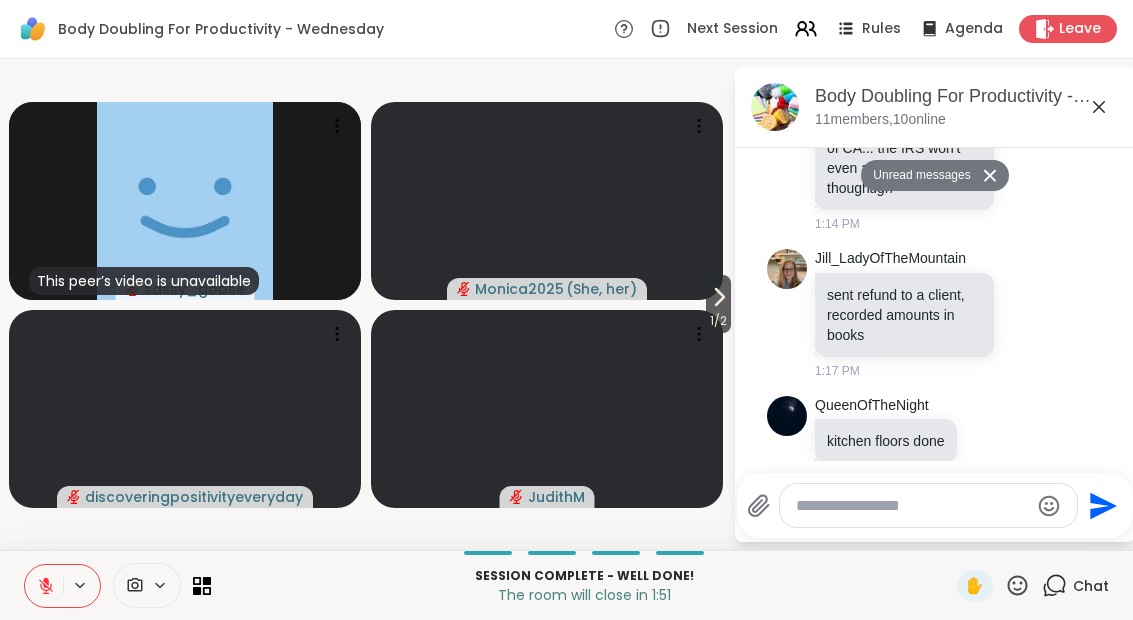 scroll, scrollTop: 4153, scrollLeft: 0, axis: vertical 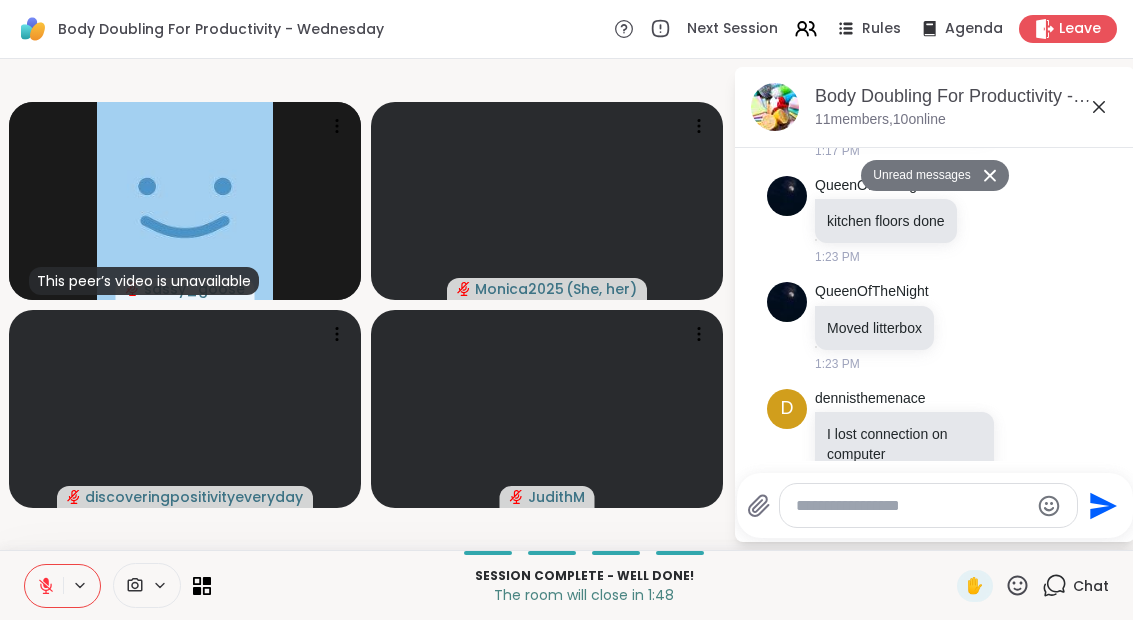 click 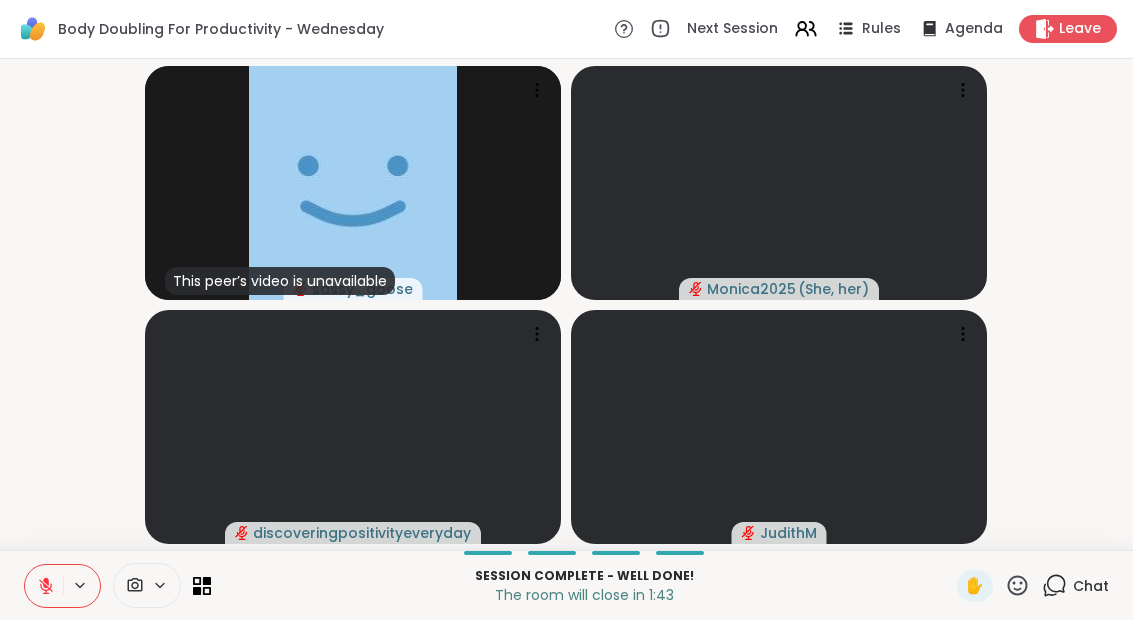 click on "Leave" at bounding box center [1080, 29] 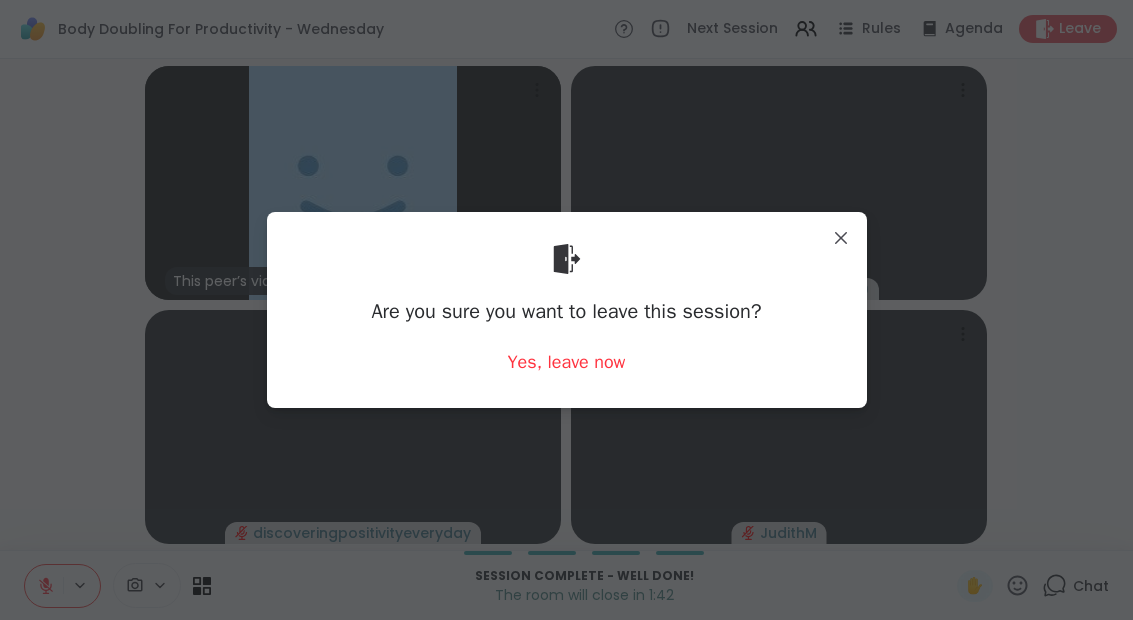 click on "Yes, leave now" at bounding box center (567, 362) 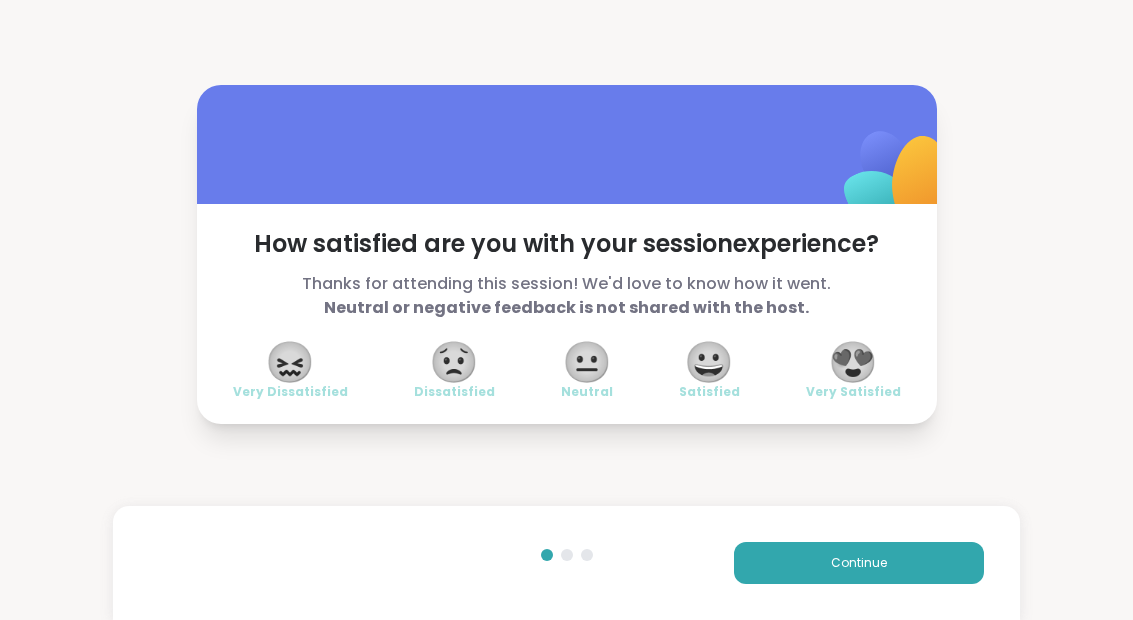 click on "😀" at bounding box center (709, 362) 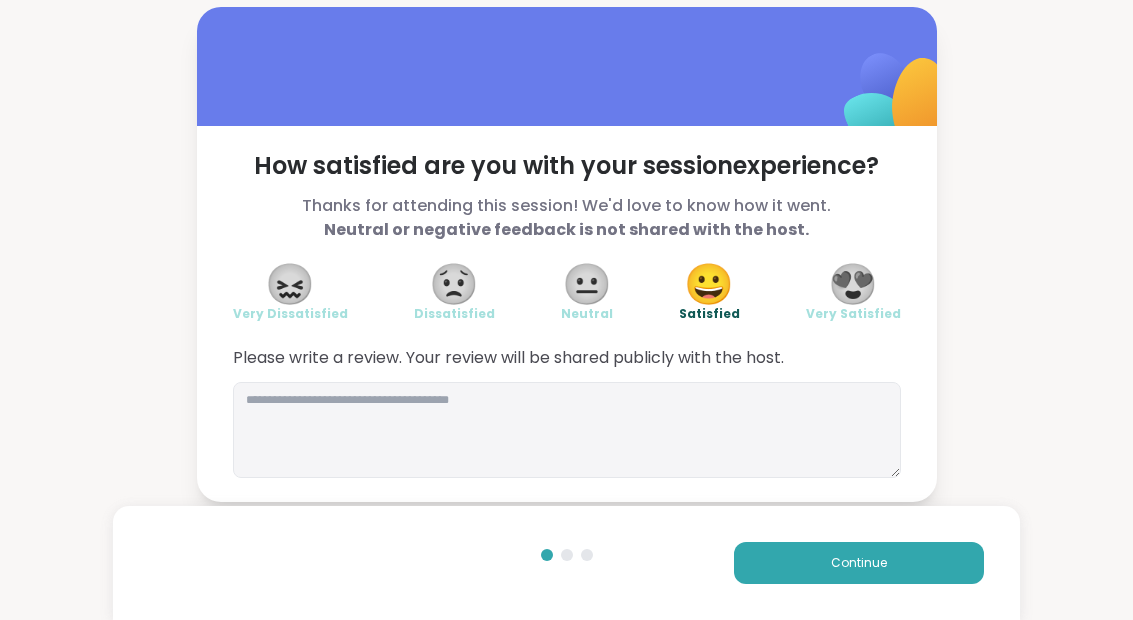 click on "Continue" at bounding box center (859, 563) 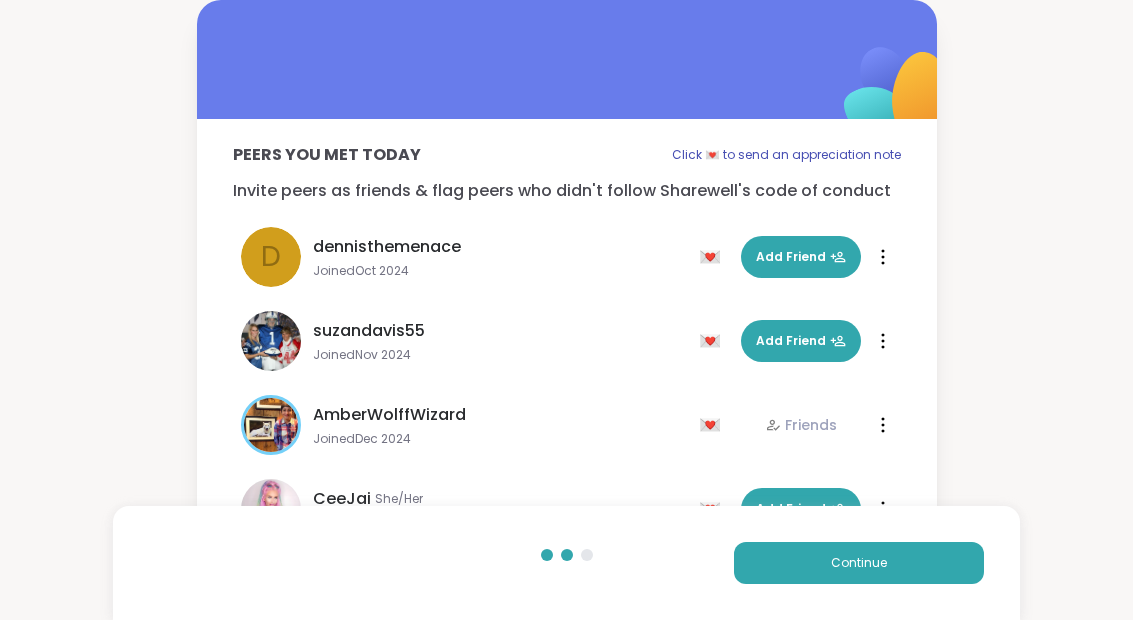 click on "Continue" at bounding box center [859, 563] 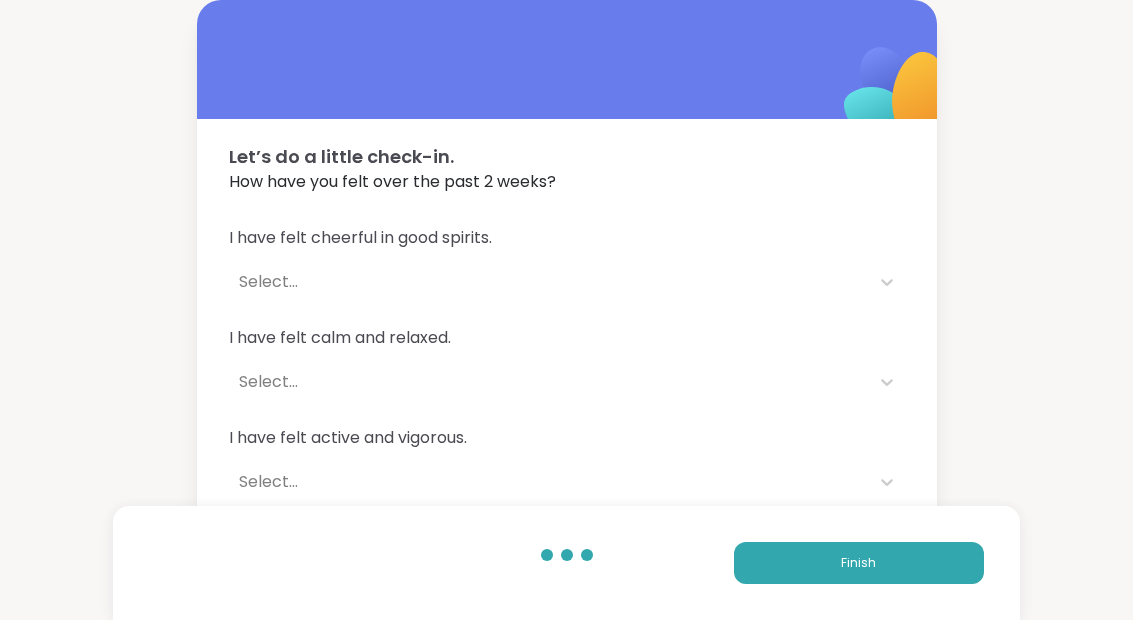 click on "Finish" at bounding box center [859, 563] 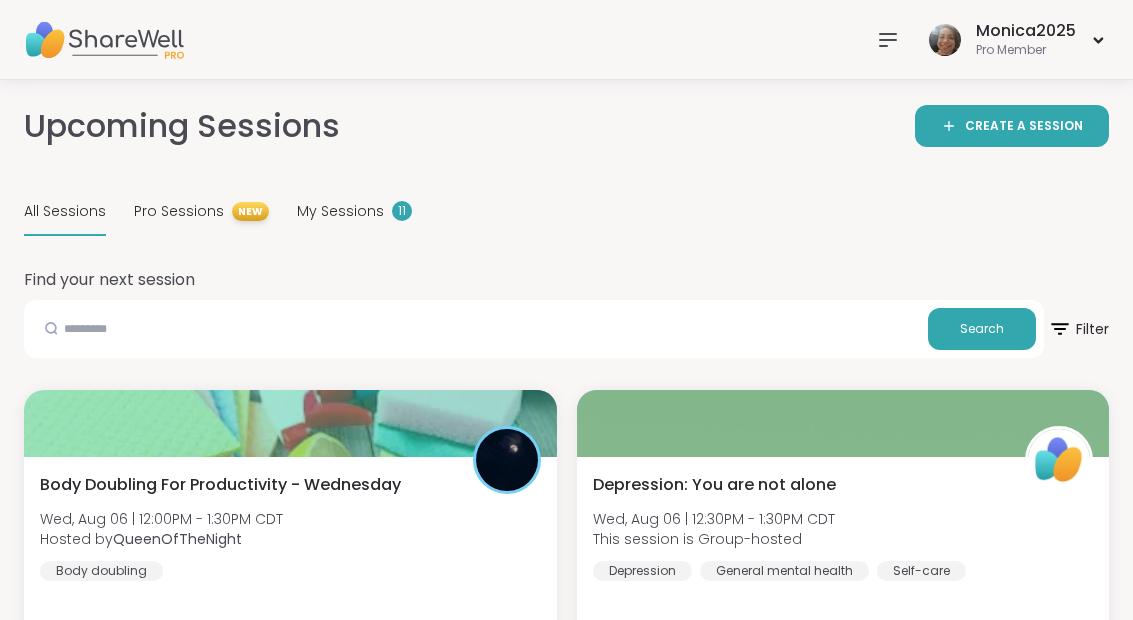 click on "My Sessions" at bounding box center [340, 211] 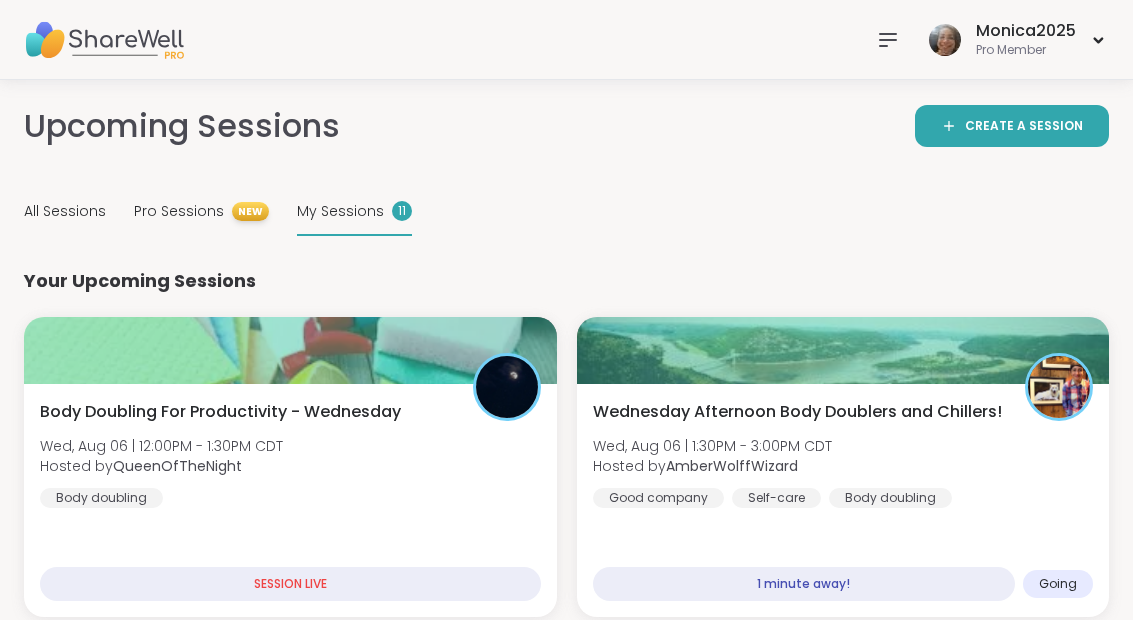 click on "Wednesday Afternoon Body Doublers and Chillers! Wed, Aug 06 | 1:30PM - 3:00PM CDT Hosted by  AmberWolffWizard Good company Self-care Body doubling" at bounding box center (843, 454) 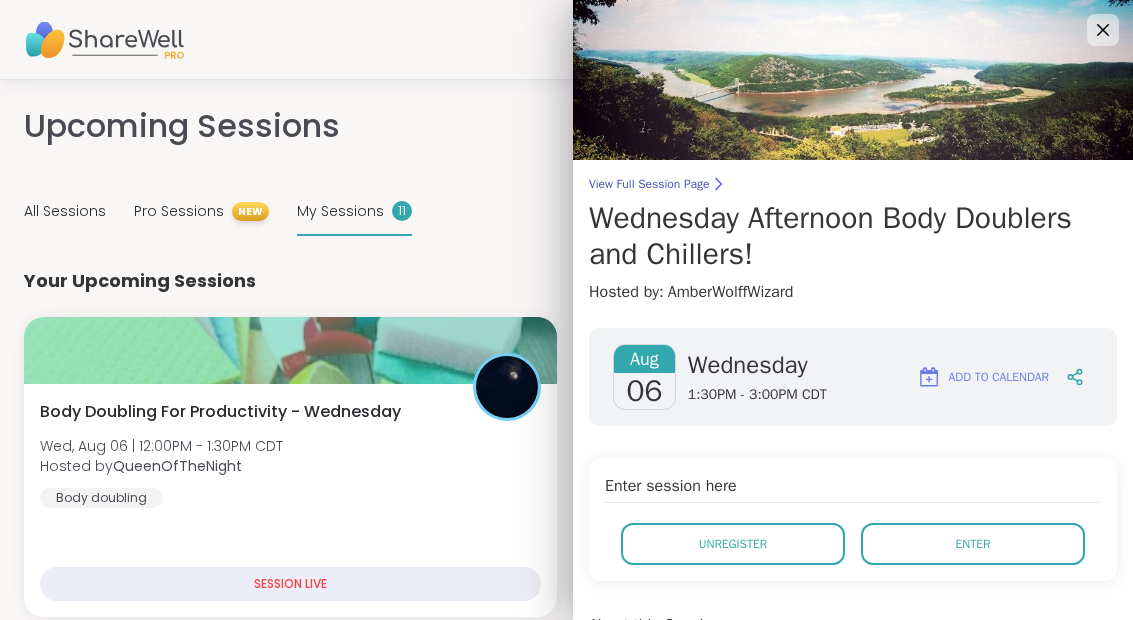 click on "Enter" at bounding box center (973, 544) 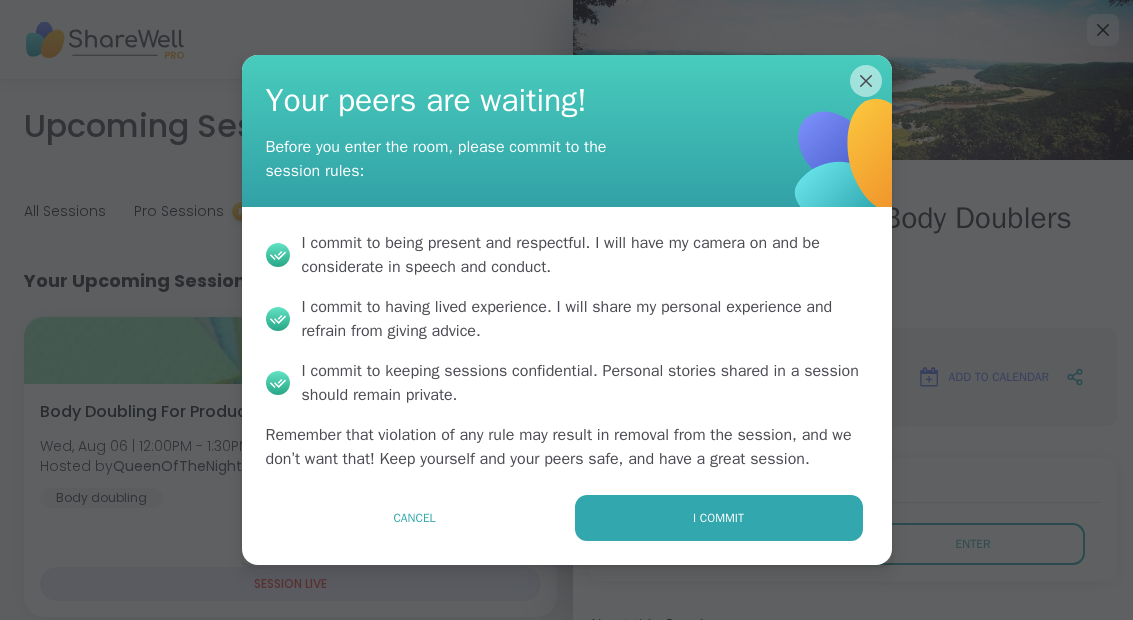 click on "I commit" at bounding box center [719, 518] 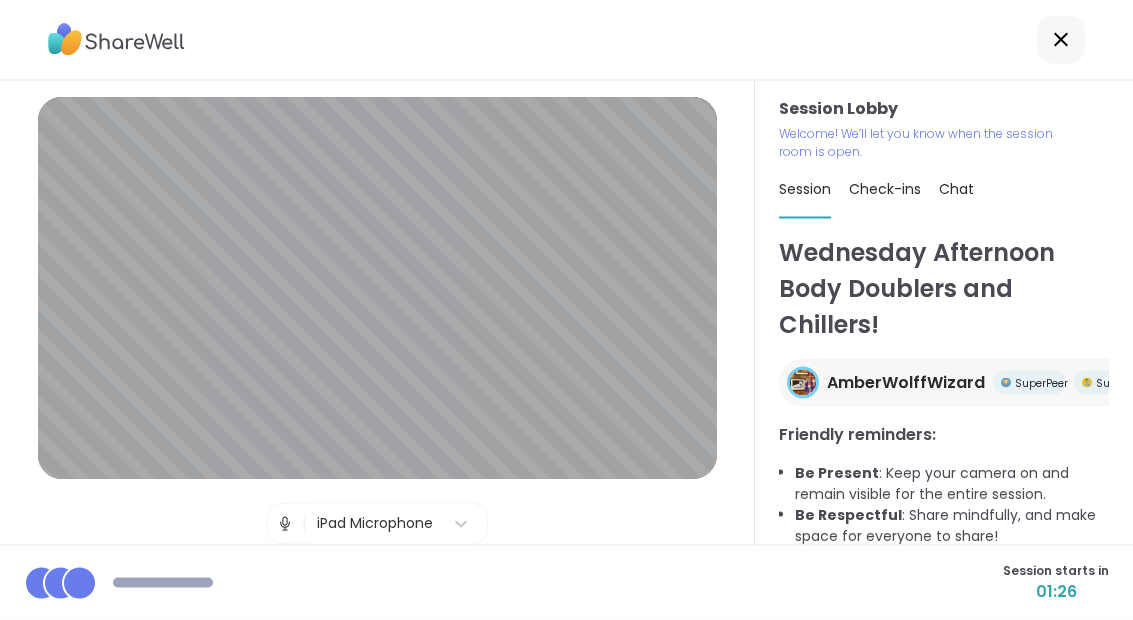 scroll, scrollTop: 80, scrollLeft: 0, axis: vertical 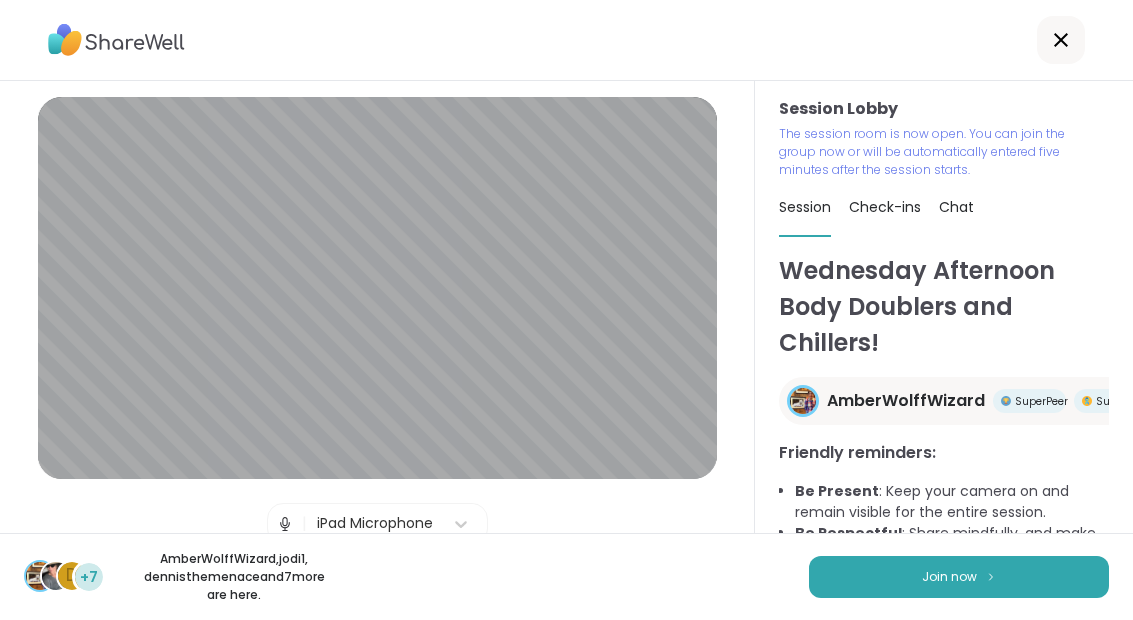 click on "Join now" at bounding box center (959, 577) 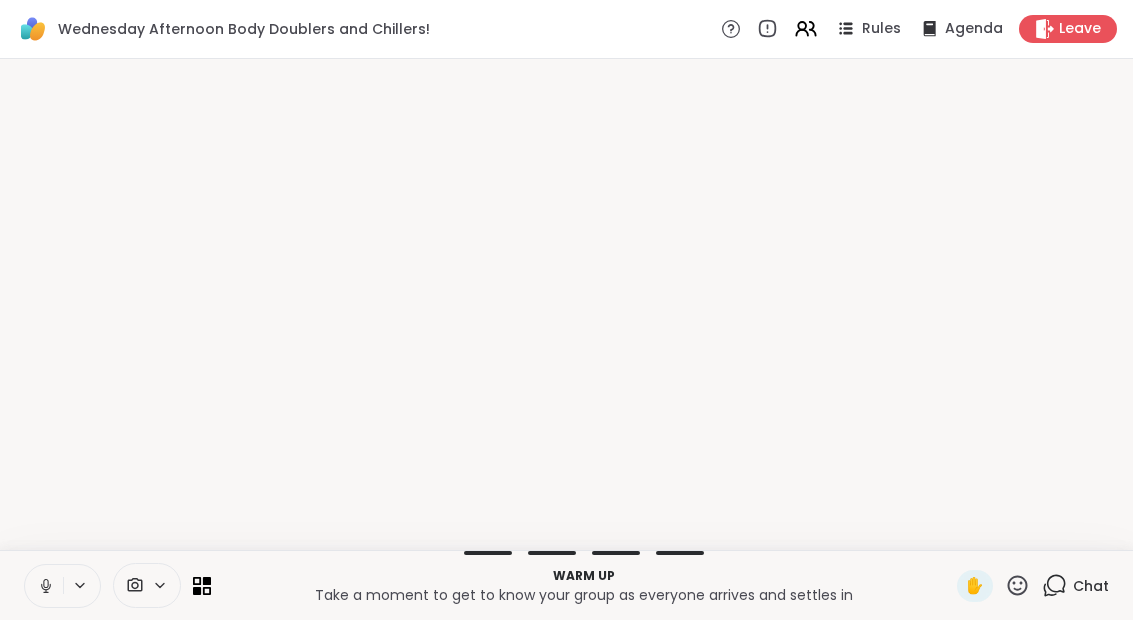 scroll, scrollTop: 0, scrollLeft: 0, axis: both 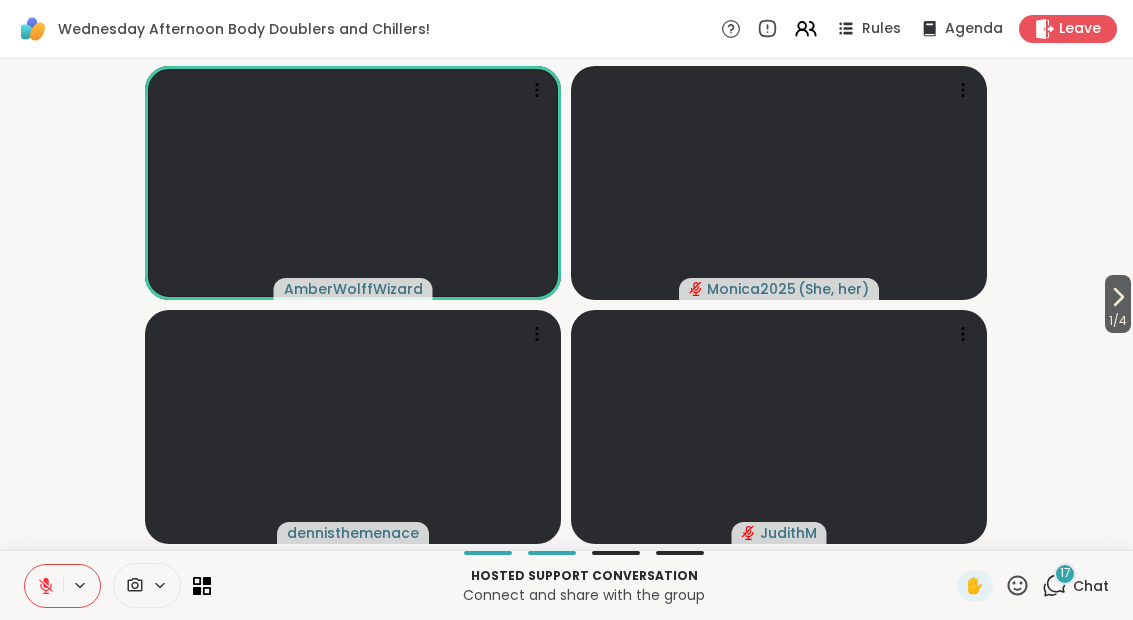 click at bounding box center (44, 586) 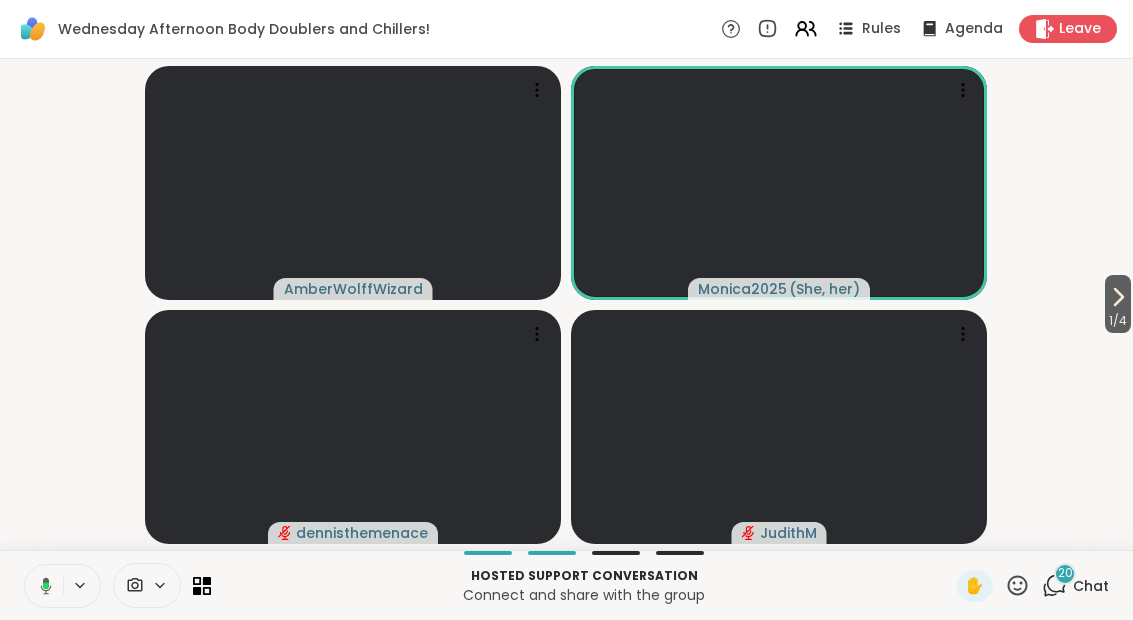 click at bounding box center (42, 586) 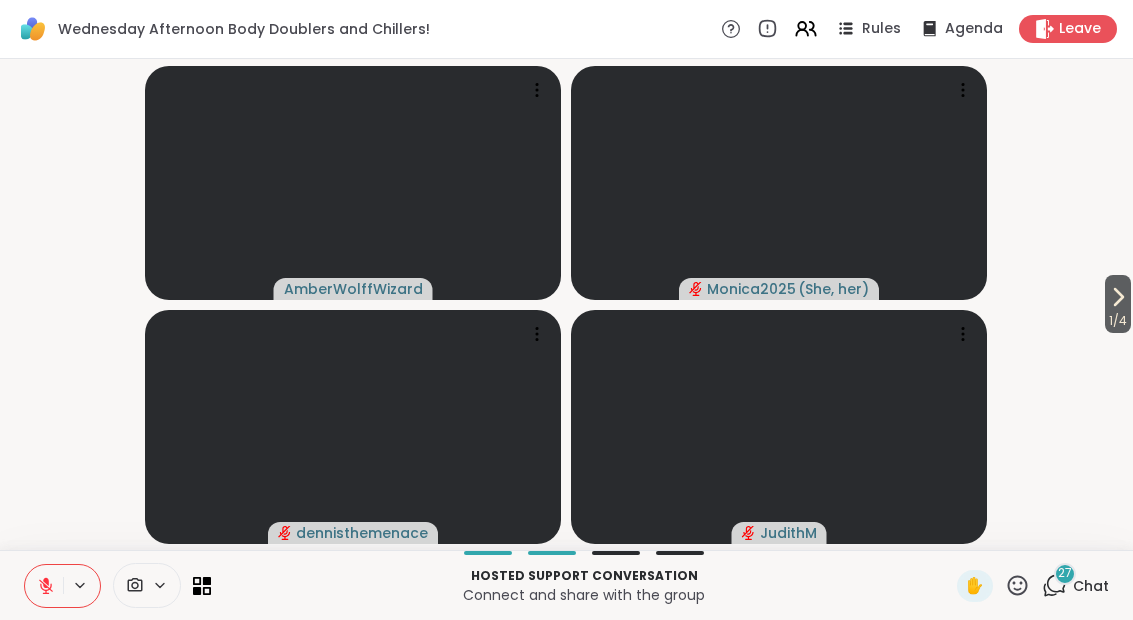click on "27" at bounding box center [1065, 573] 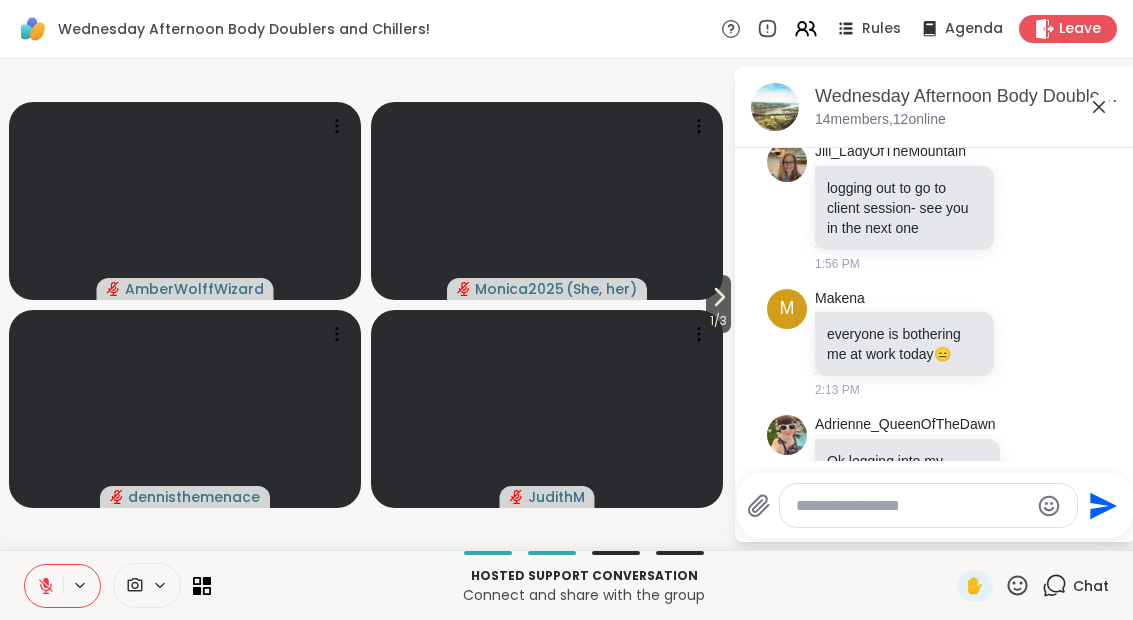 scroll, scrollTop: 5221, scrollLeft: 0, axis: vertical 